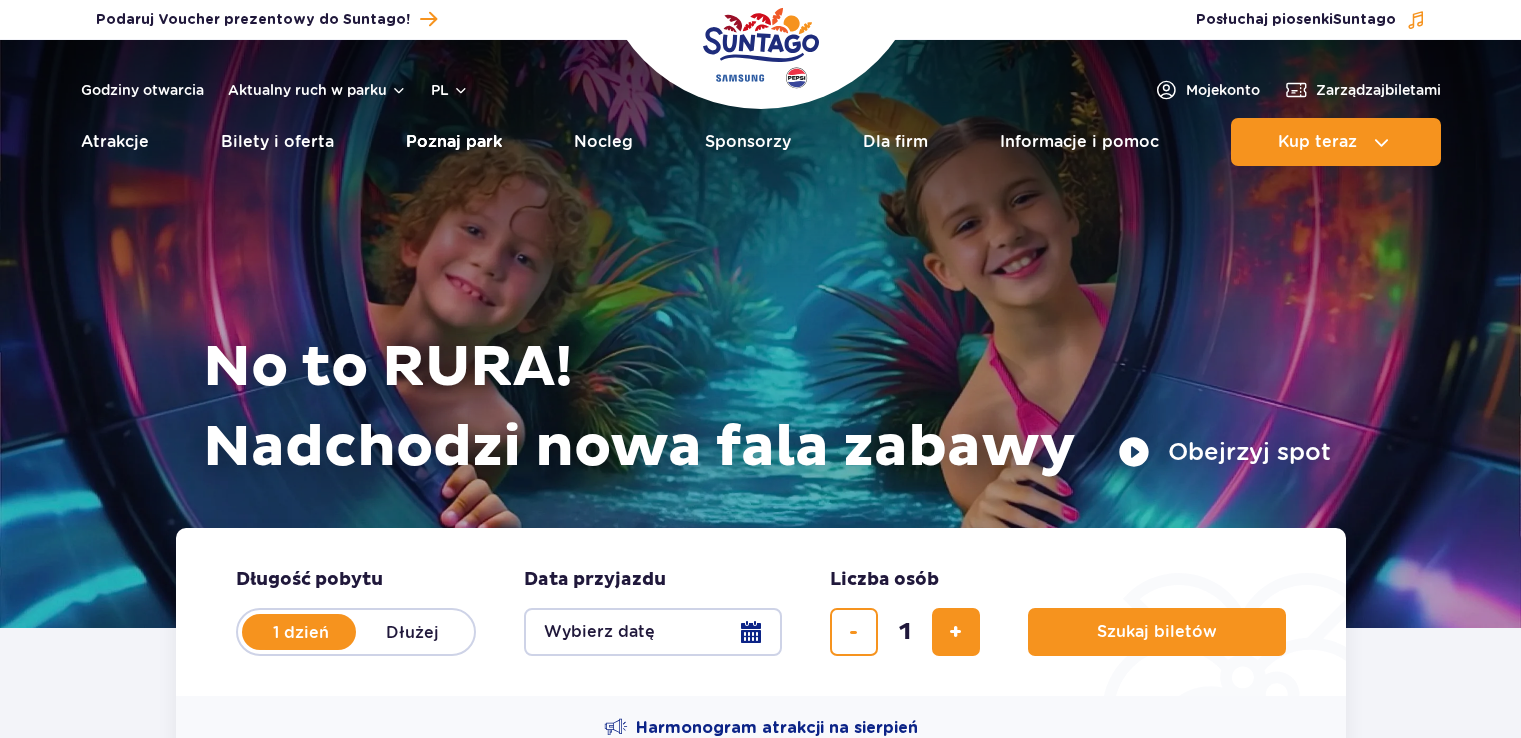 scroll, scrollTop: 0, scrollLeft: 0, axis: both 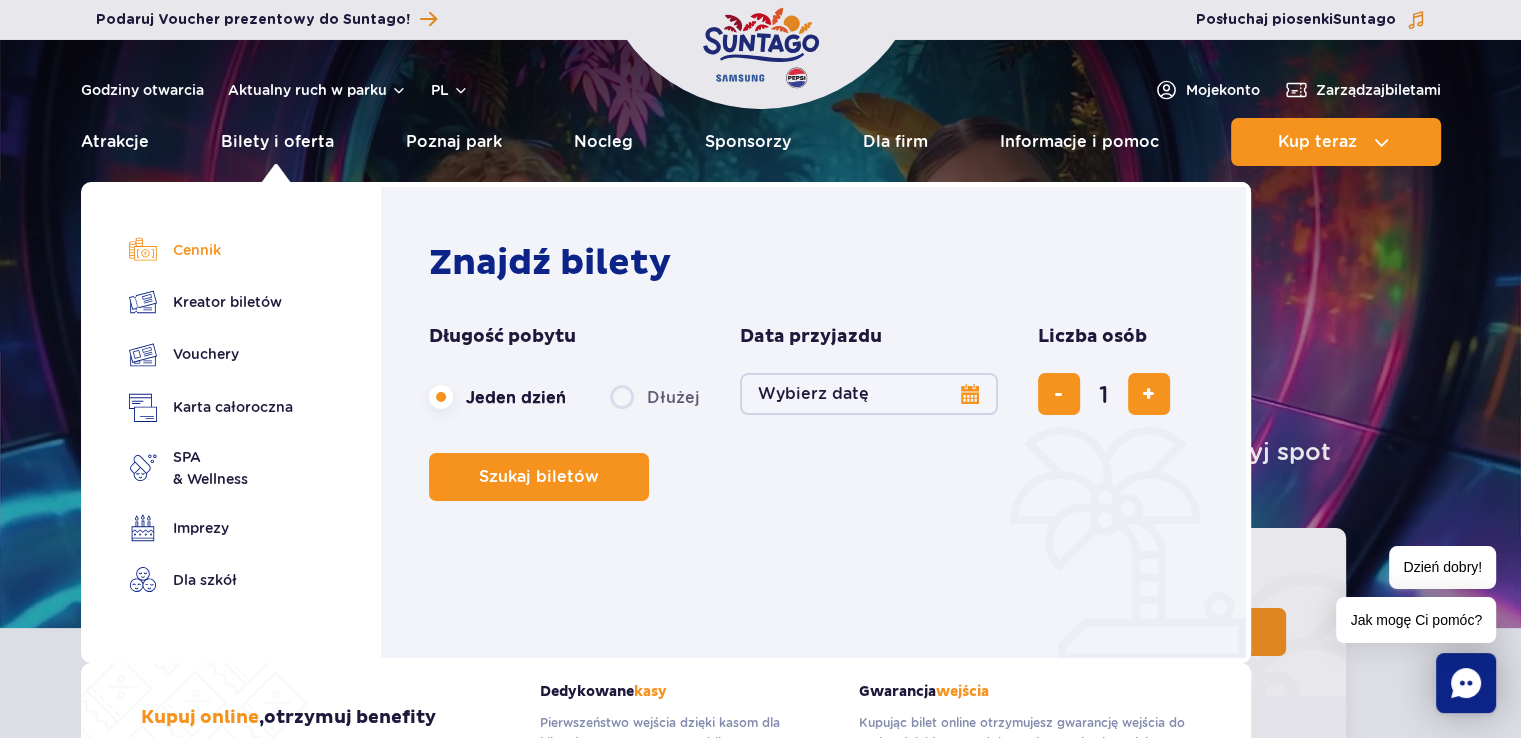 click on "Cennik" at bounding box center [211, 250] 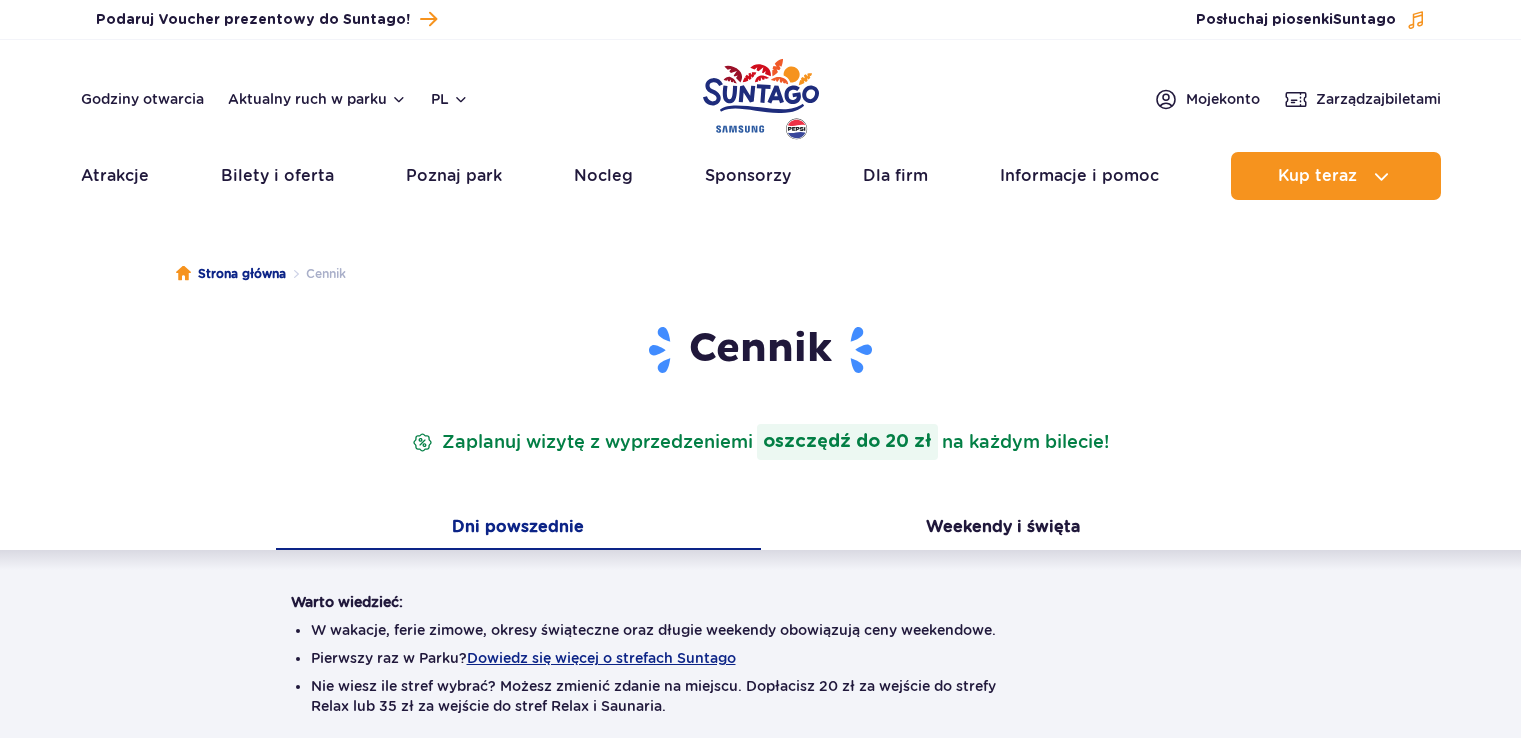 scroll, scrollTop: 0, scrollLeft: 0, axis: both 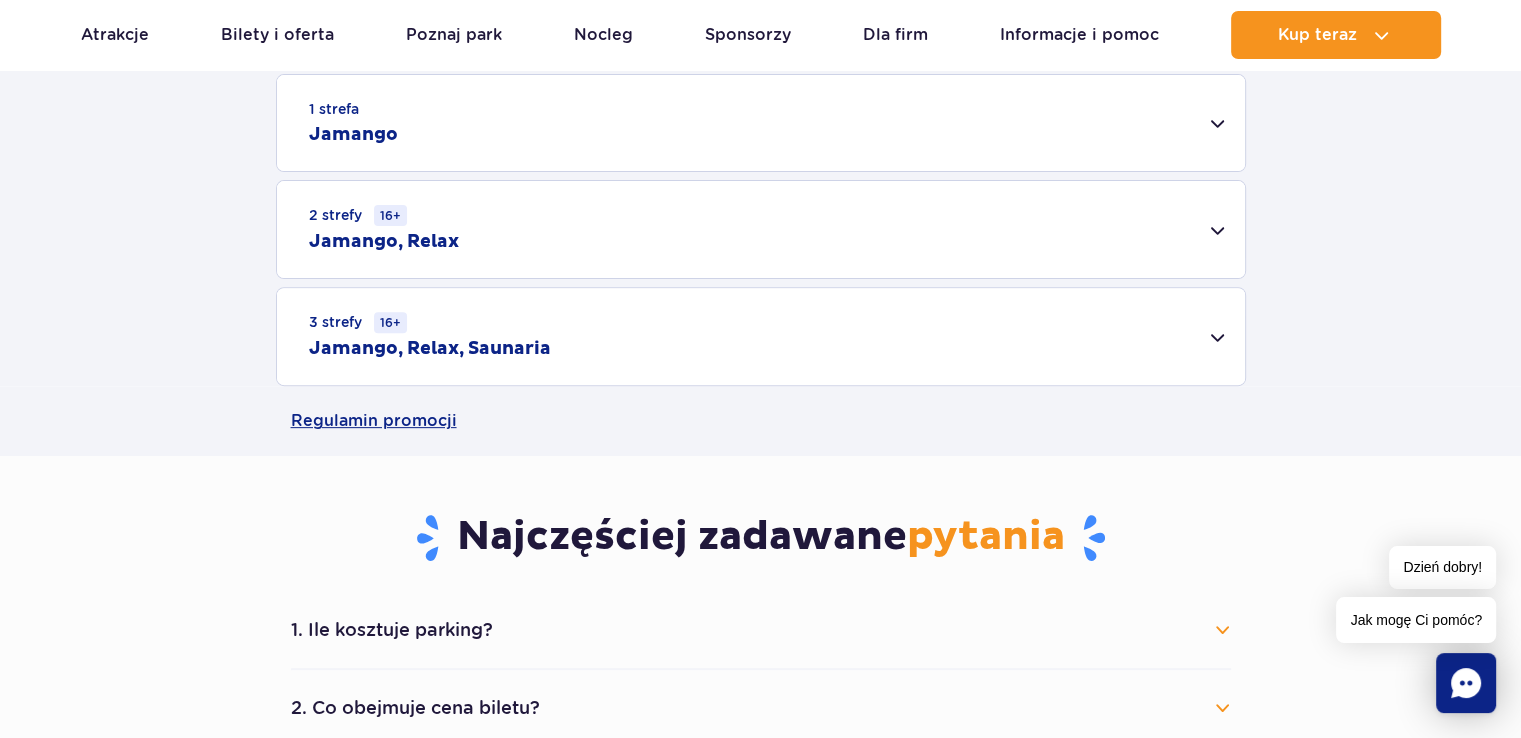 click on "2 strefy  16+
Jamango, Relax" at bounding box center [761, 229] 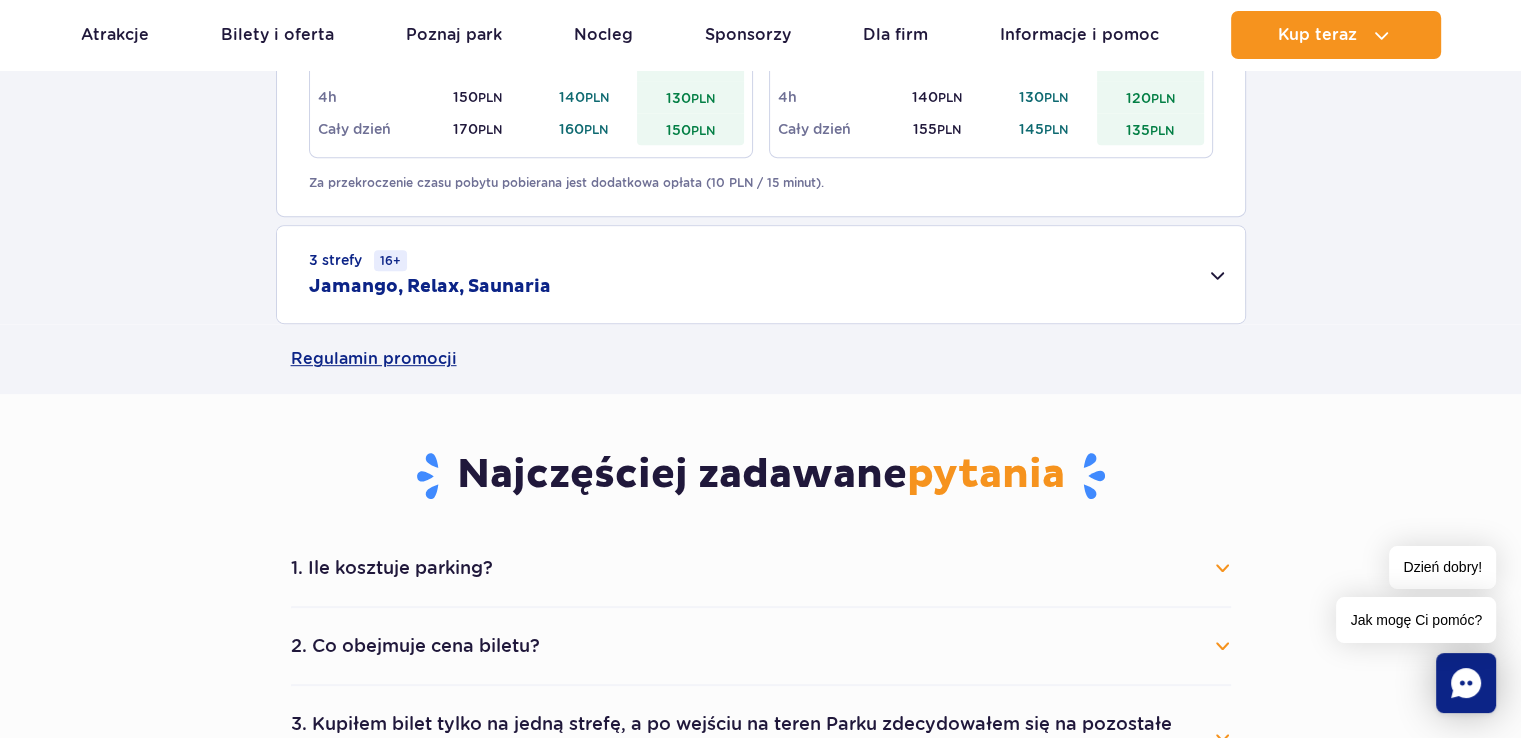 scroll, scrollTop: 833, scrollLeft: 0, axis: vertical 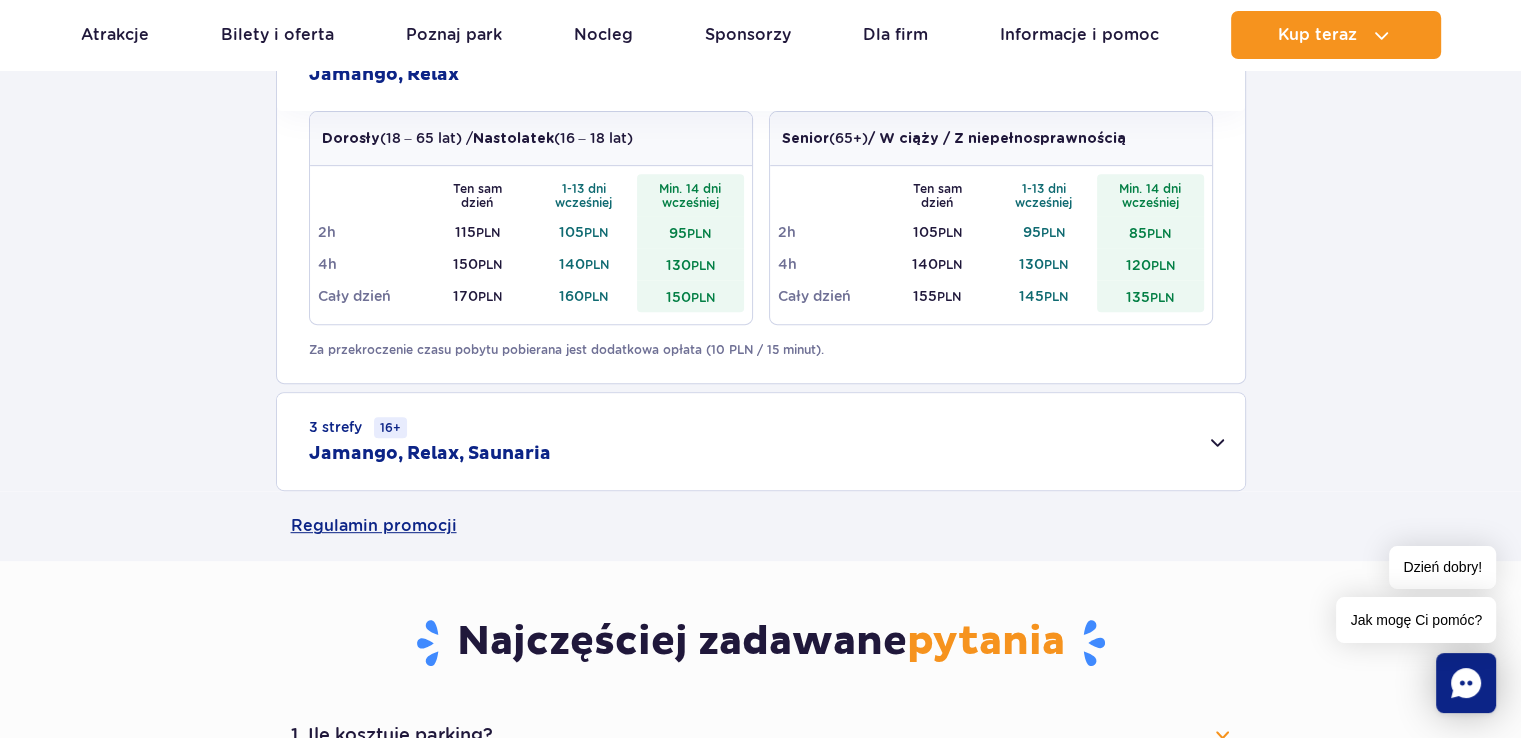 click on "3 strefy  16+
Jamango, Relax, Saunaria" at bounding box center [761, 441] 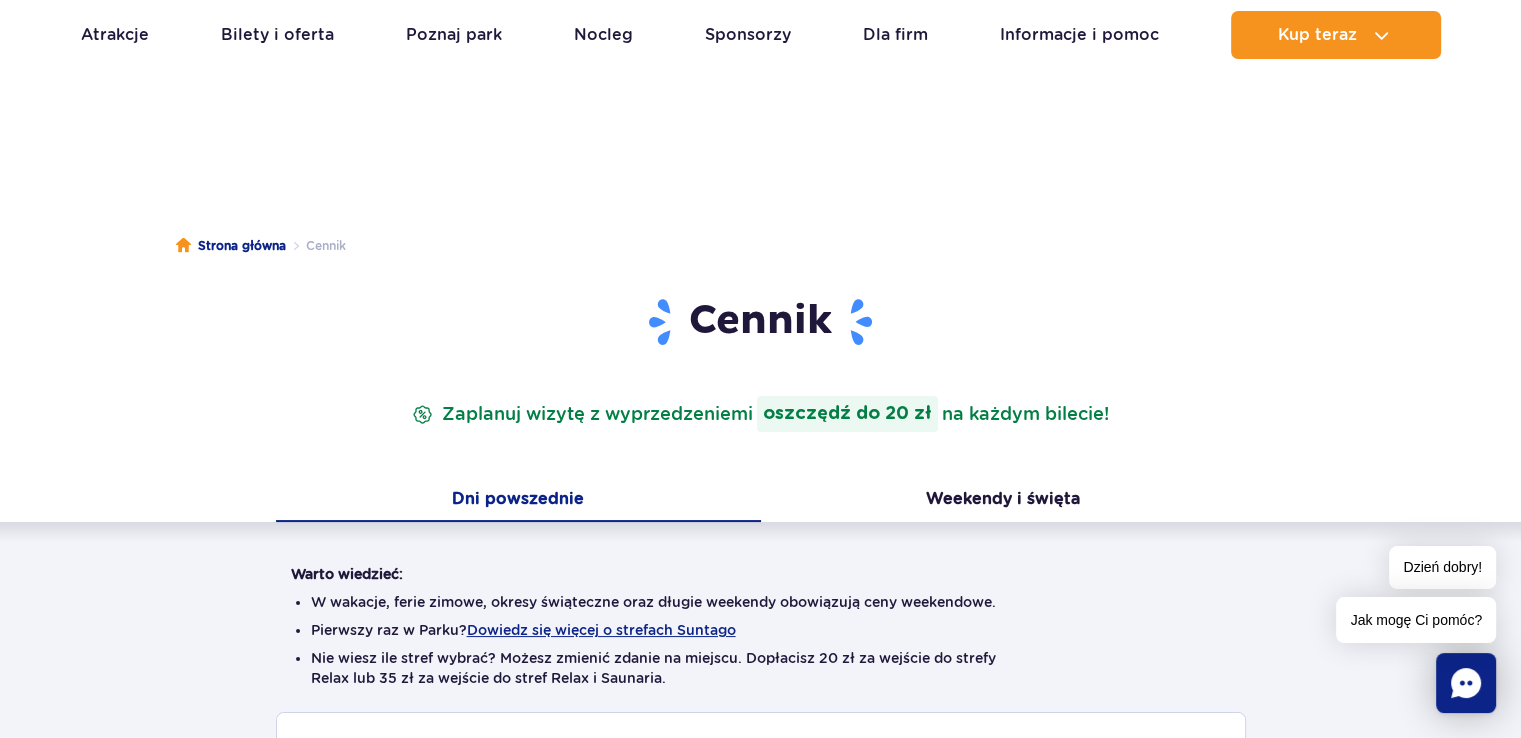scroll, scrollTop: 0, scrollLeft: 0, axis: both 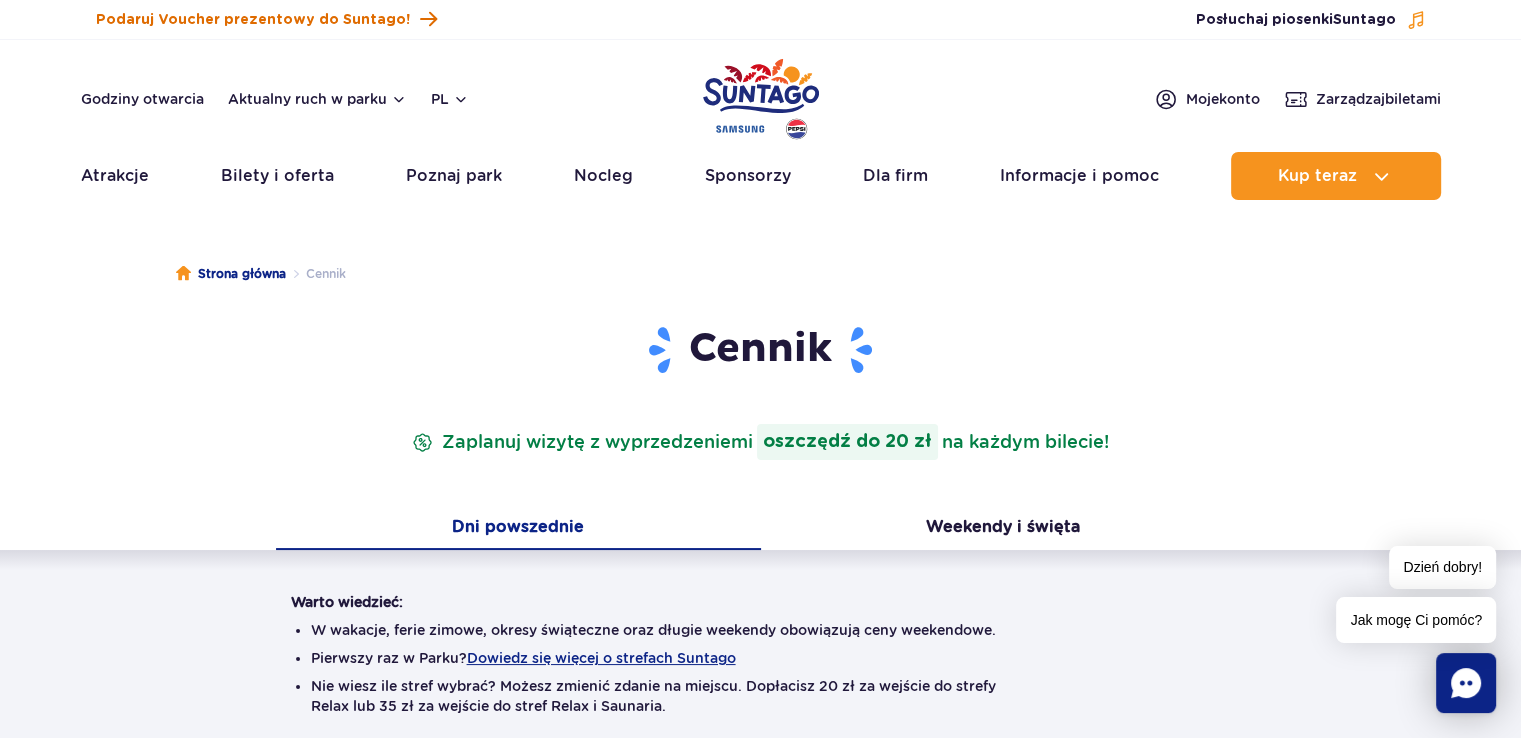 click on "Podaruj Voucher prezentowy do Suntago!" at bounding box center [253, 20] 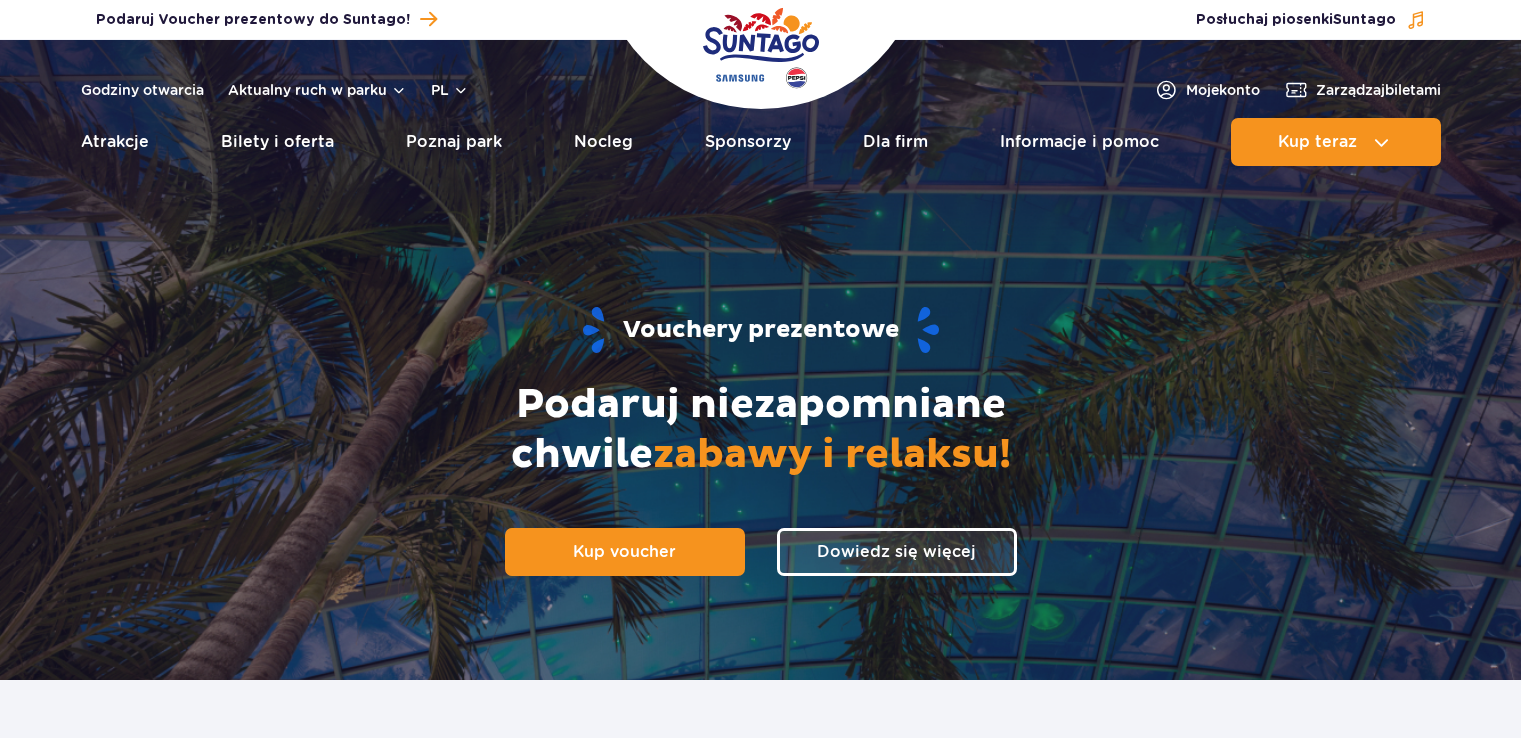 scroll, scrollTop: 0, scrollLeft: 0, axis: both 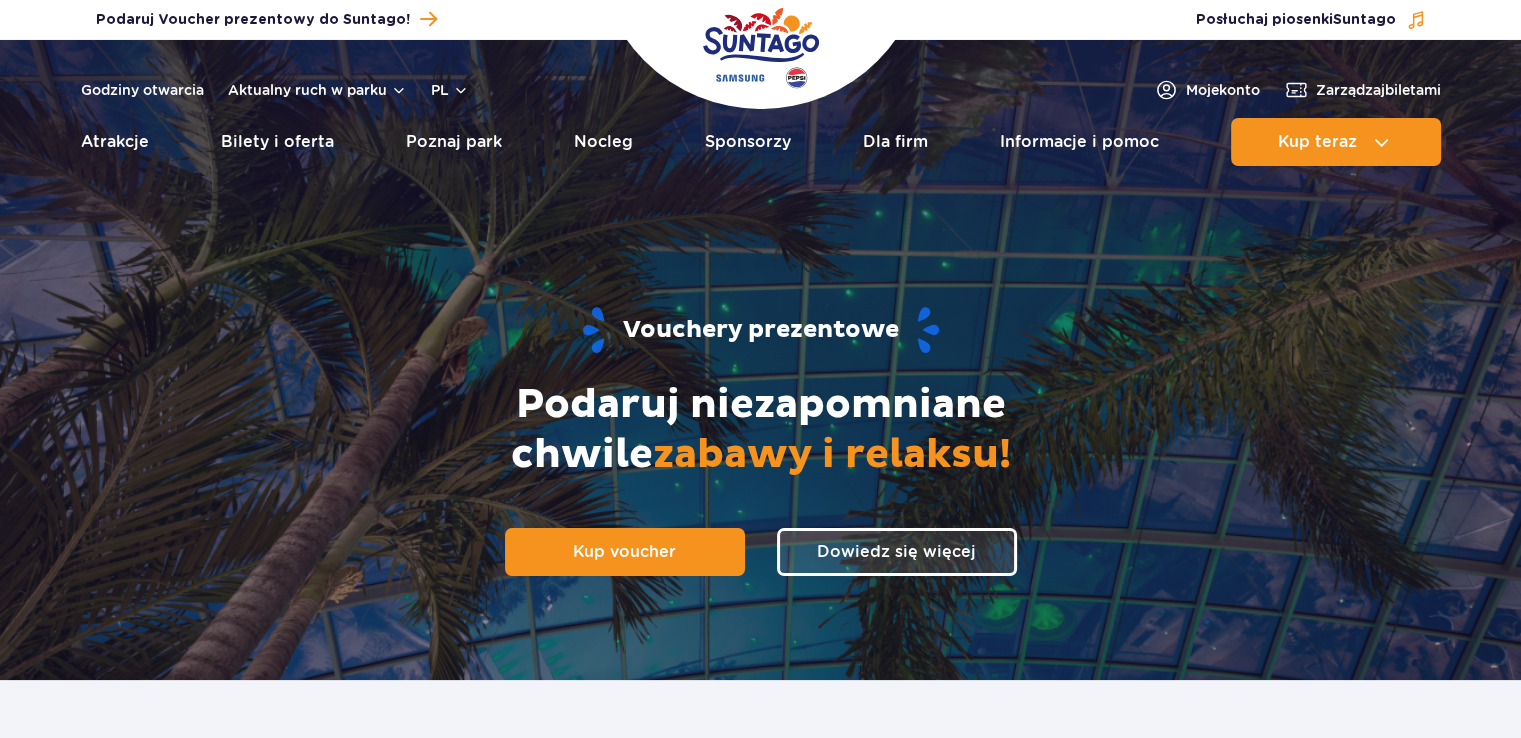 click at bounding box center [761, 48] 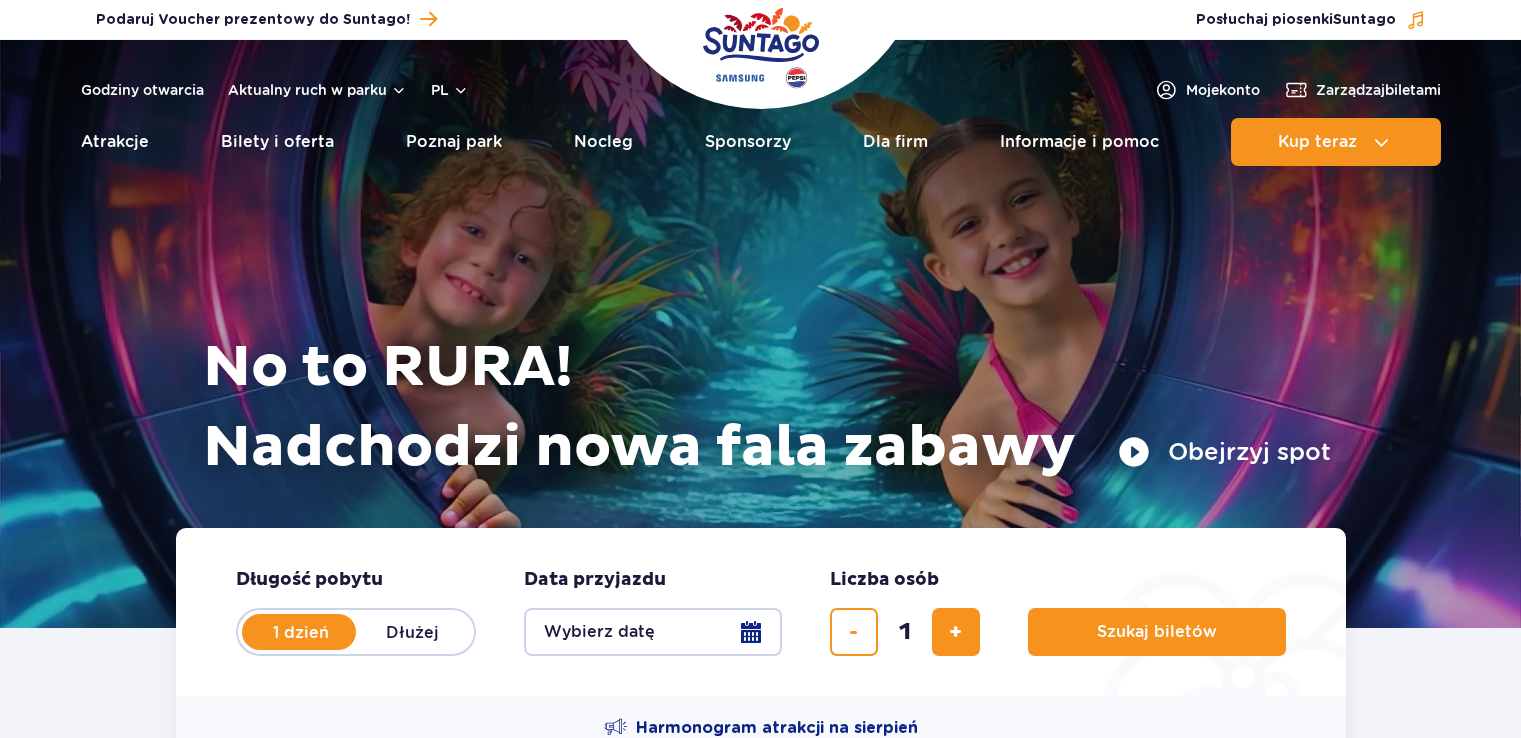 scroll, scrollTop: 0, scrollLeft: 0, axis: both 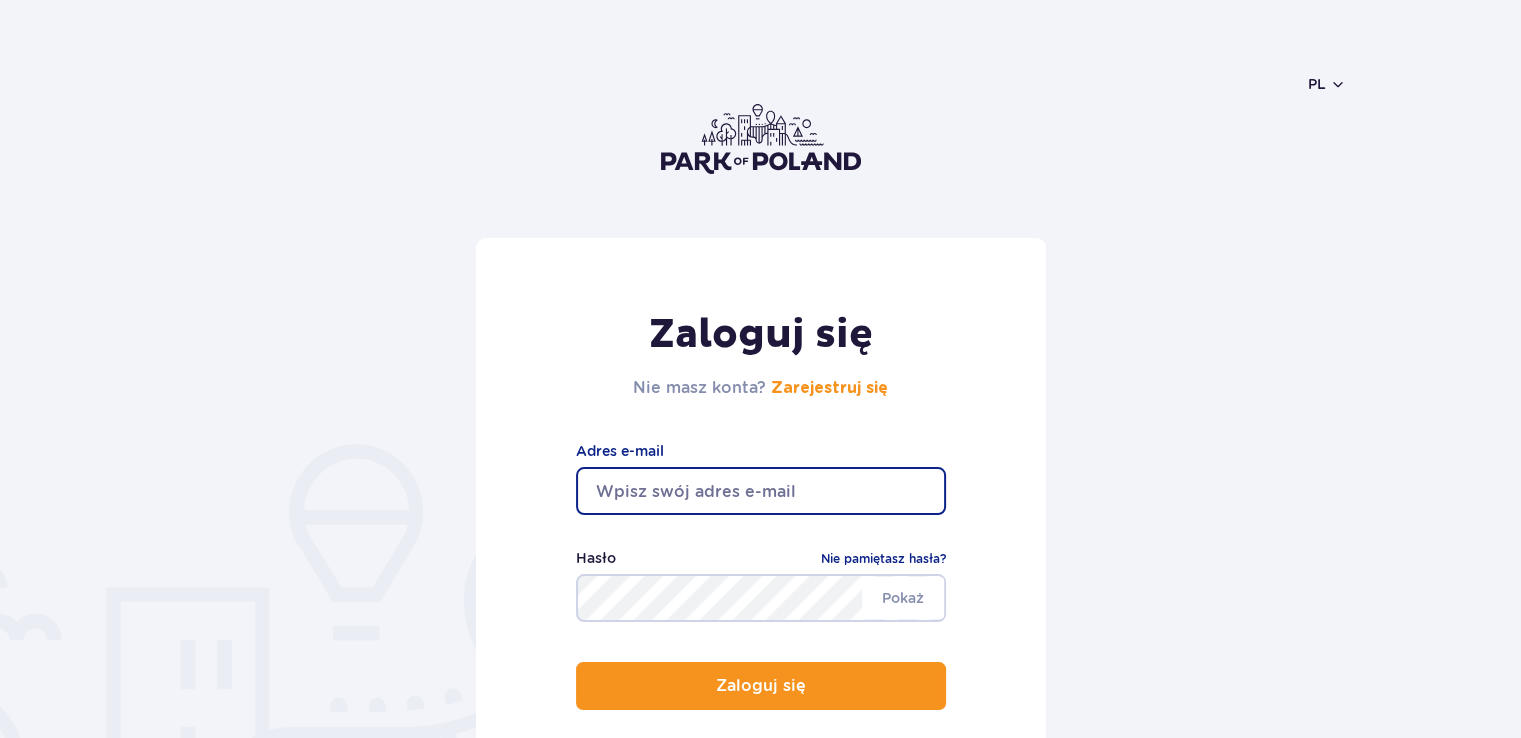 click at bounding box center (761, 491) 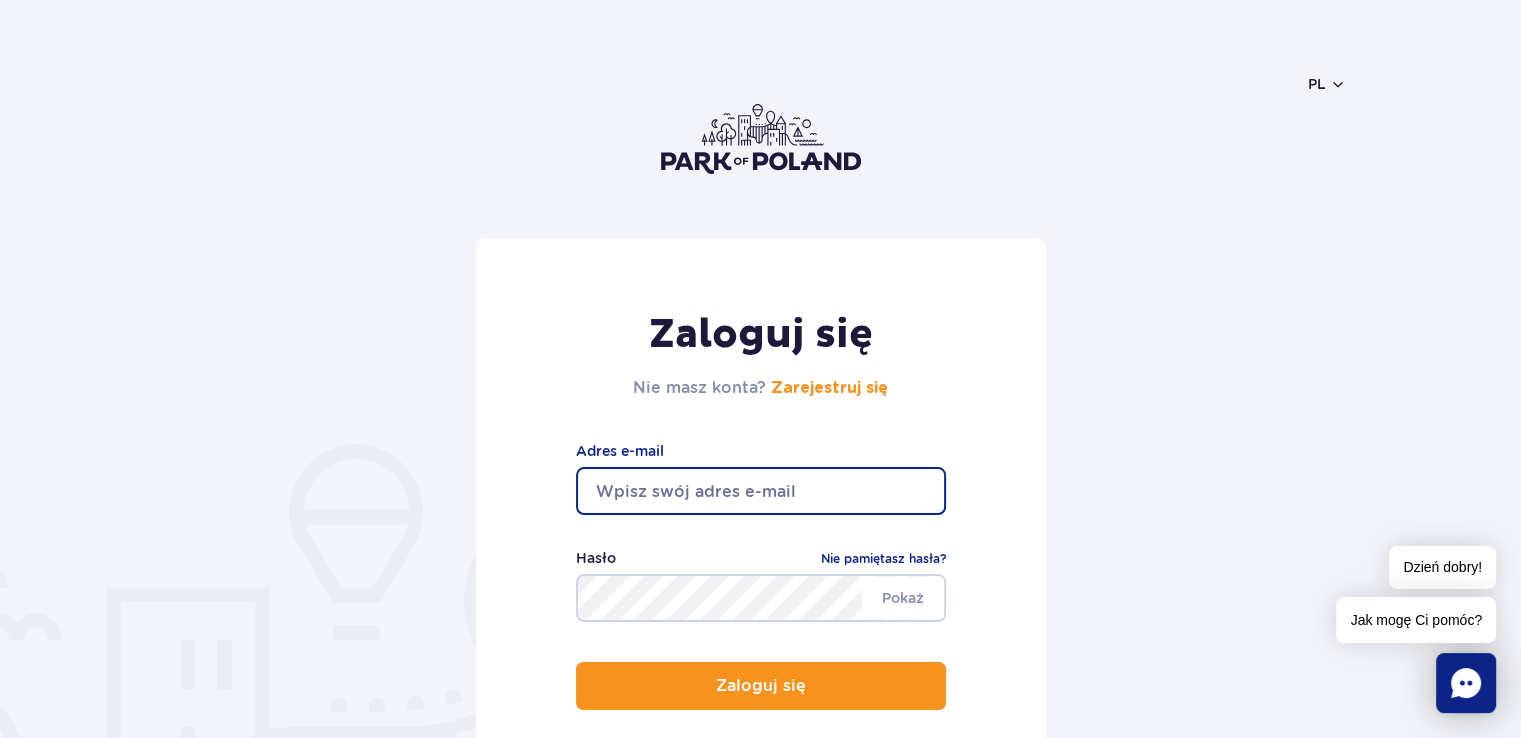 type on "[USERNAME]@[DOMAIN]" 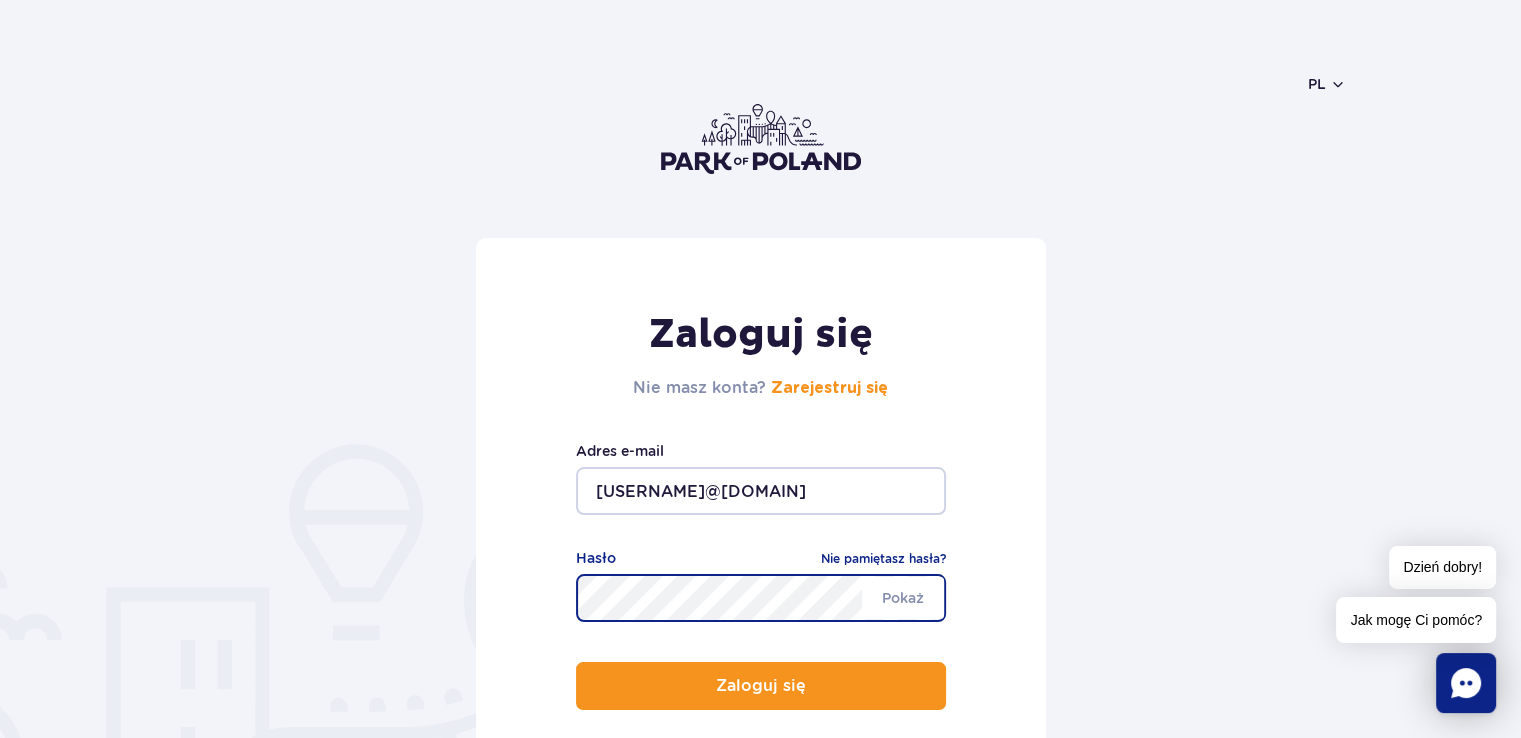 click on "Zaloguj się" at bounding box center (761, 686) 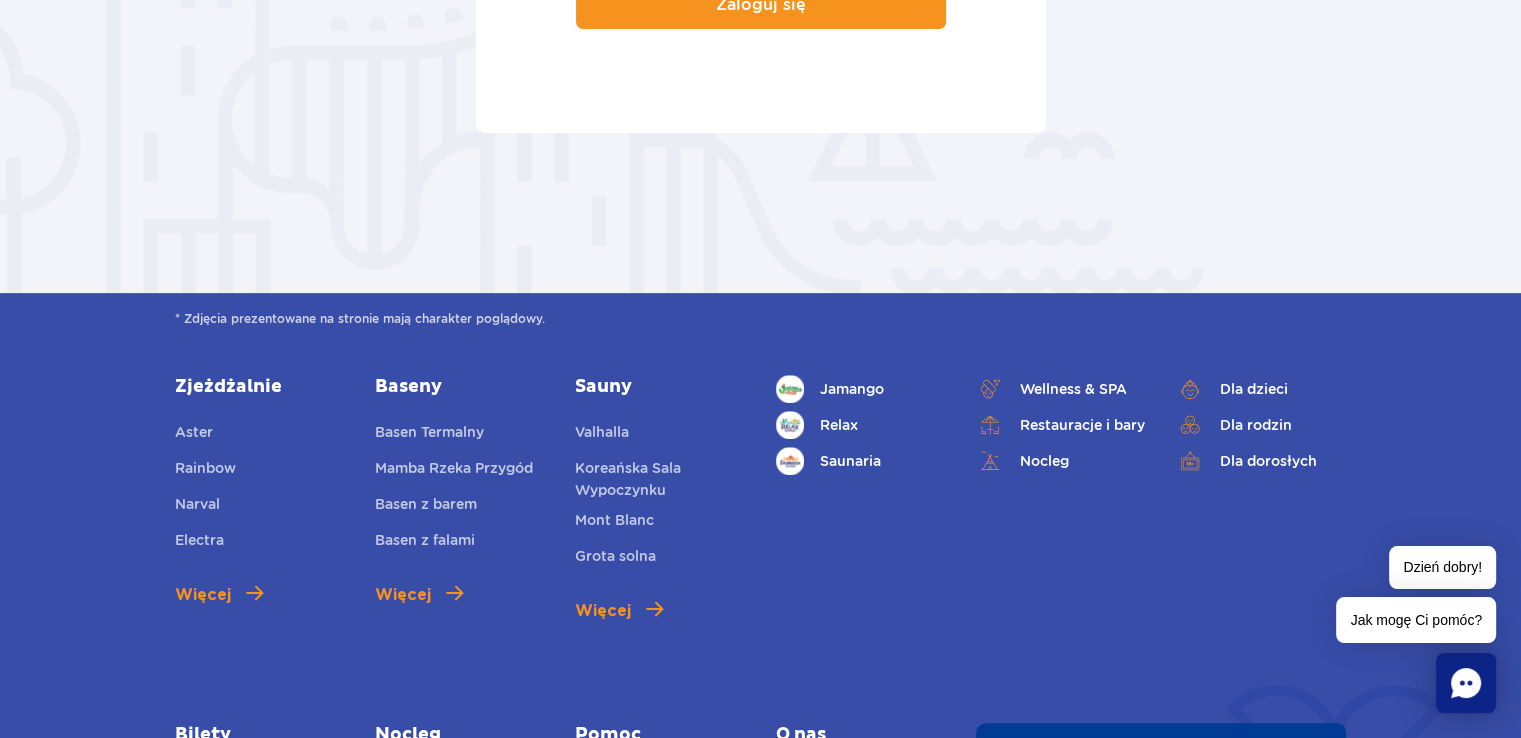 scroll, scrollTop: 0, scrollLeft: 0, axis: both 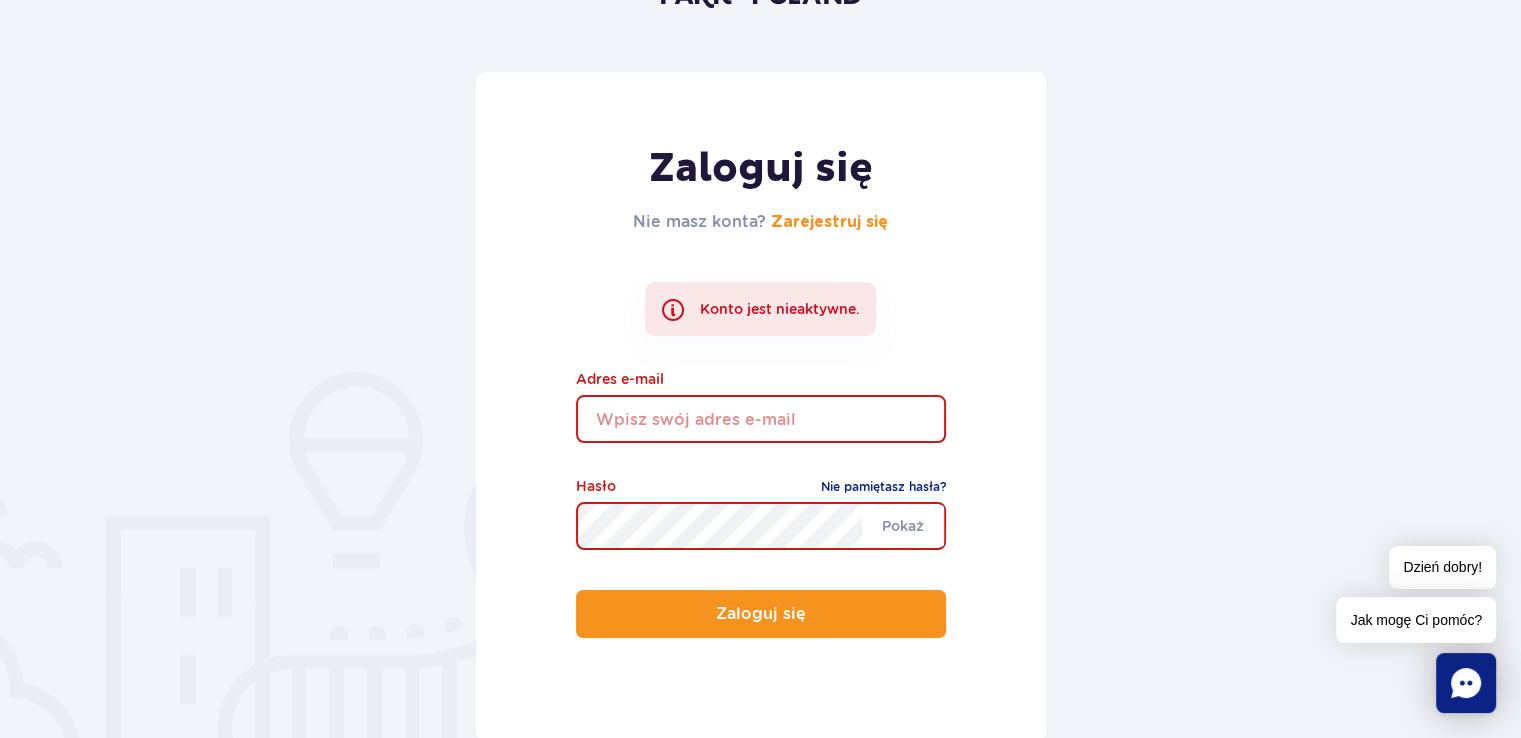 click at bounding box center [761, 419] 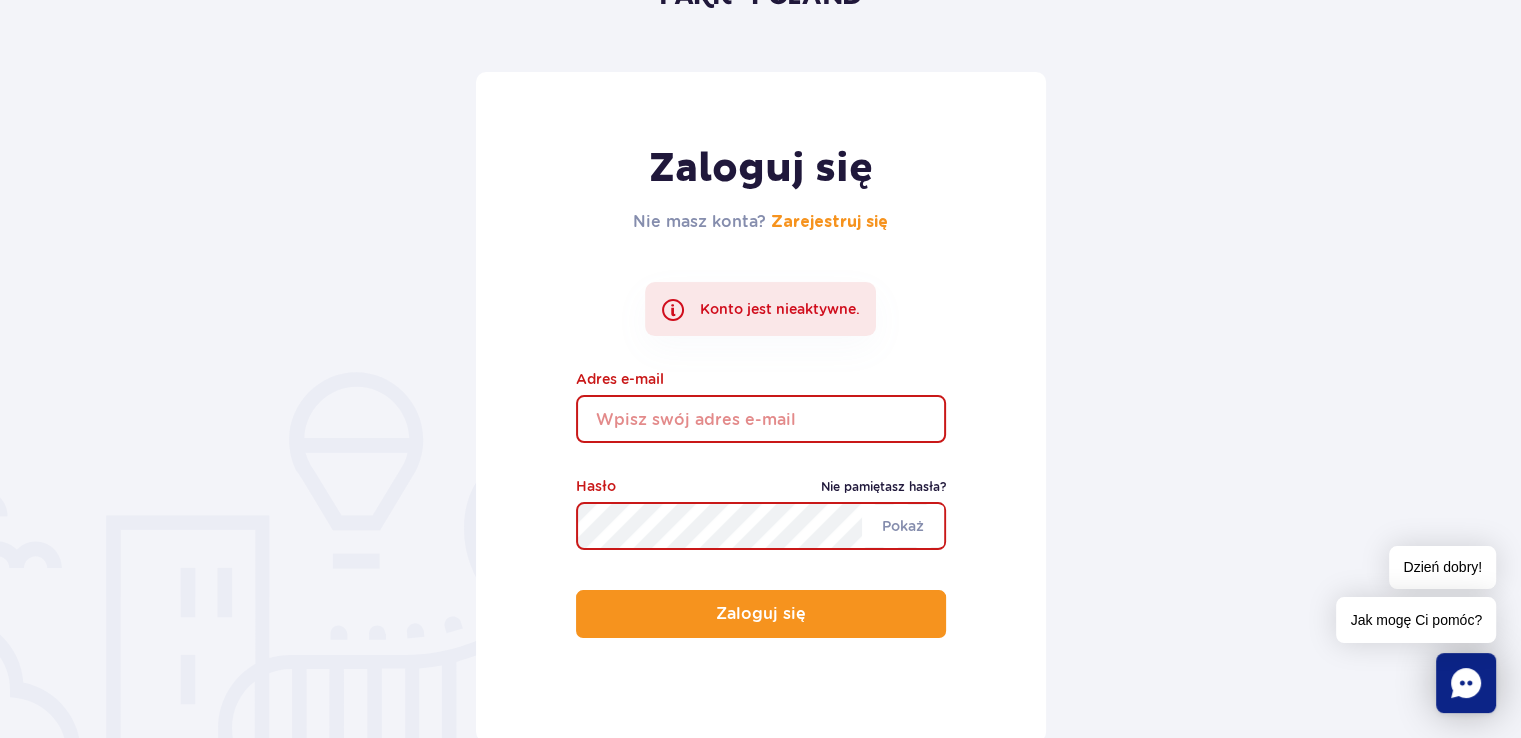 type on "[USERNAME]@[DOMAIN]" 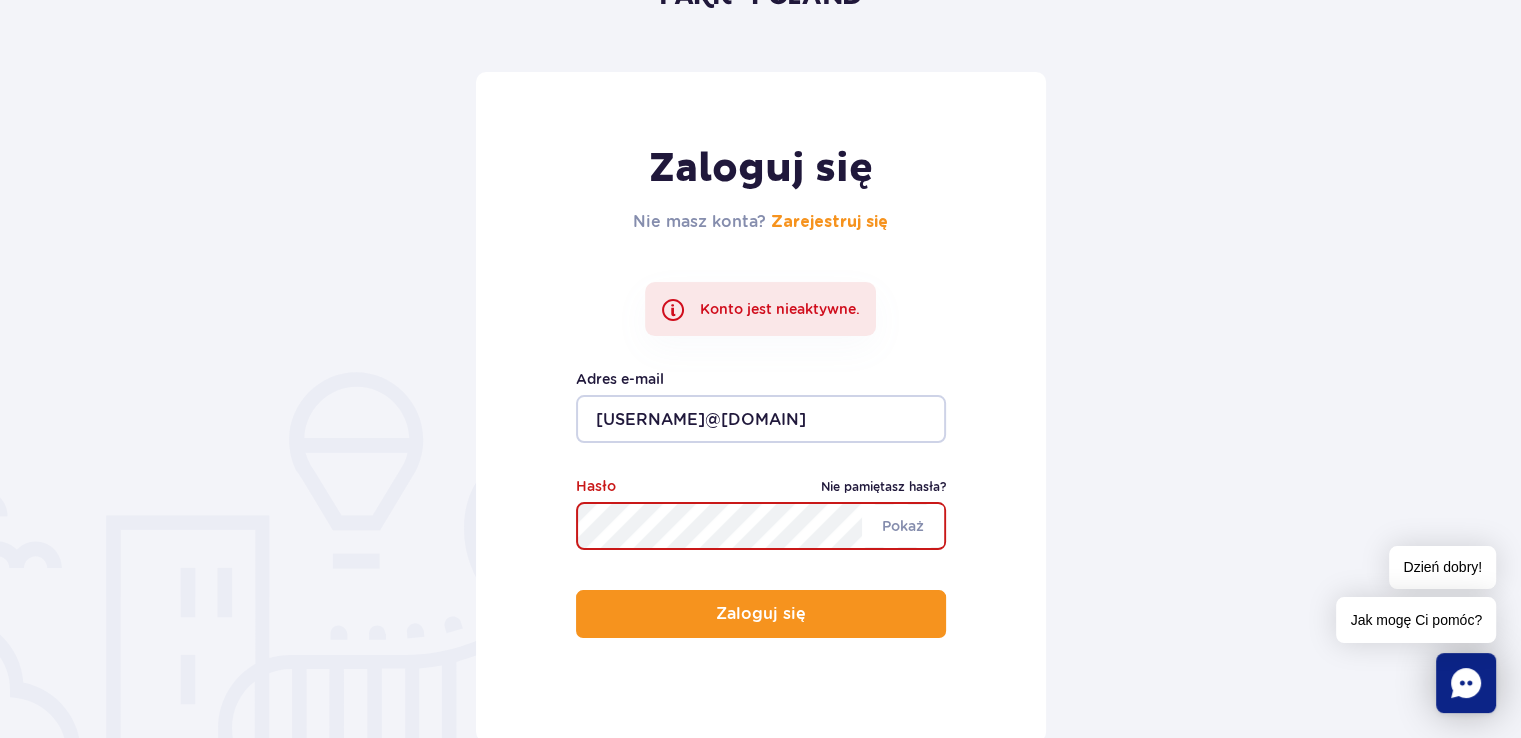 click on "Nie pamiętasz hasła?" at bounding box center [883, 487] 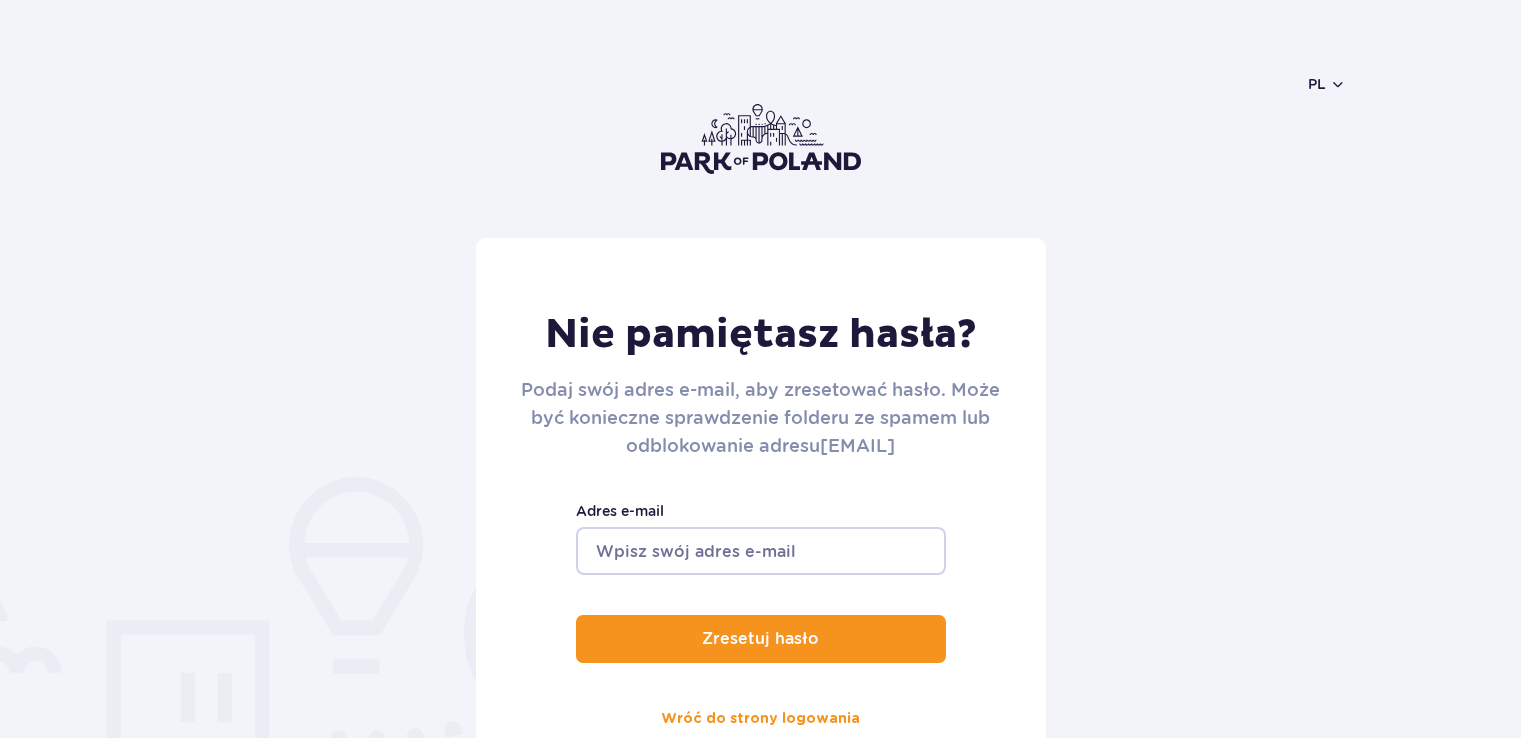 scroll, scrollTop: 0, scrollLeft: 0, axis: both 